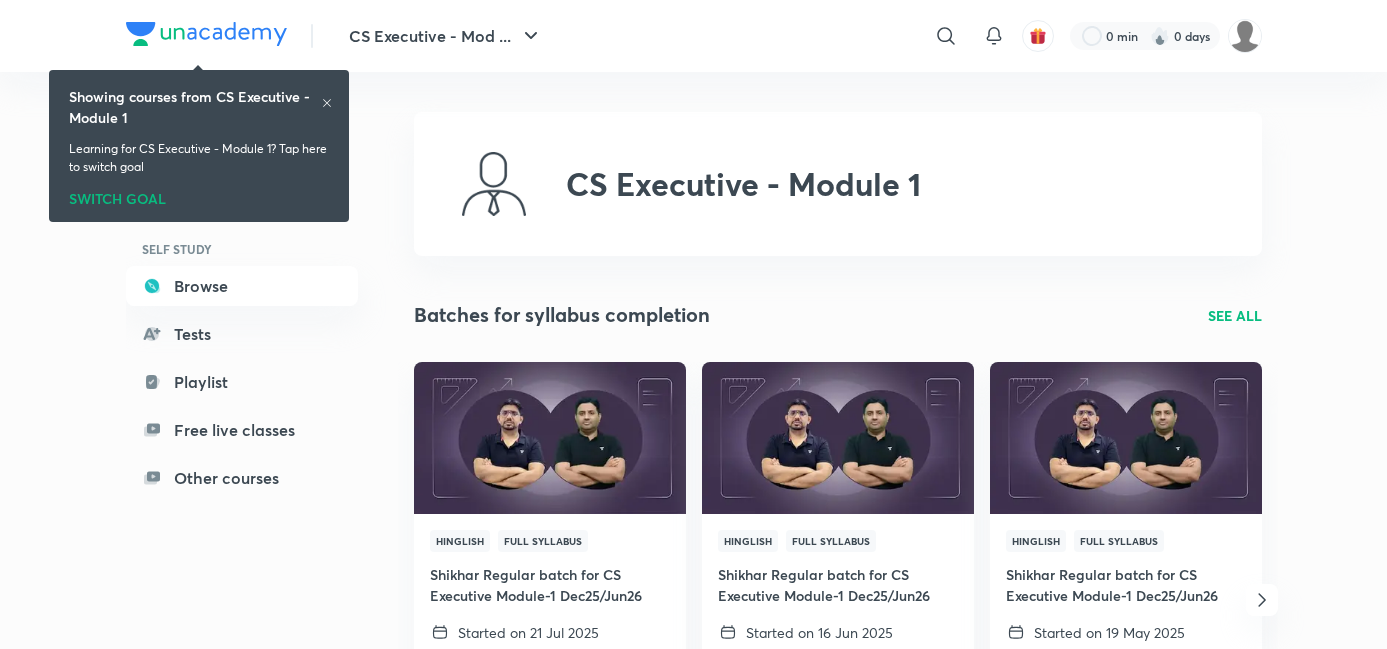 scroll, scrollTop: 0, scrollLeft: 0, axis: both 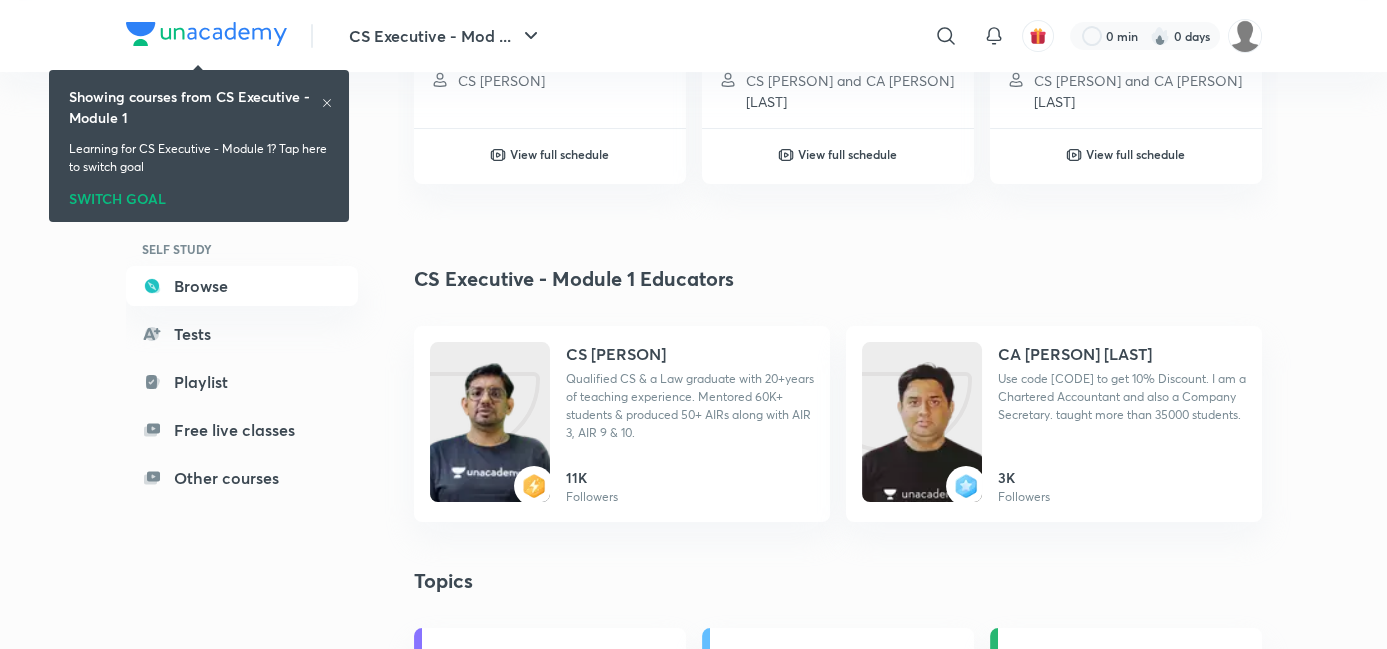 click on "Showing courses from CS Executive - Module 1" at bounding box center (195, 107) 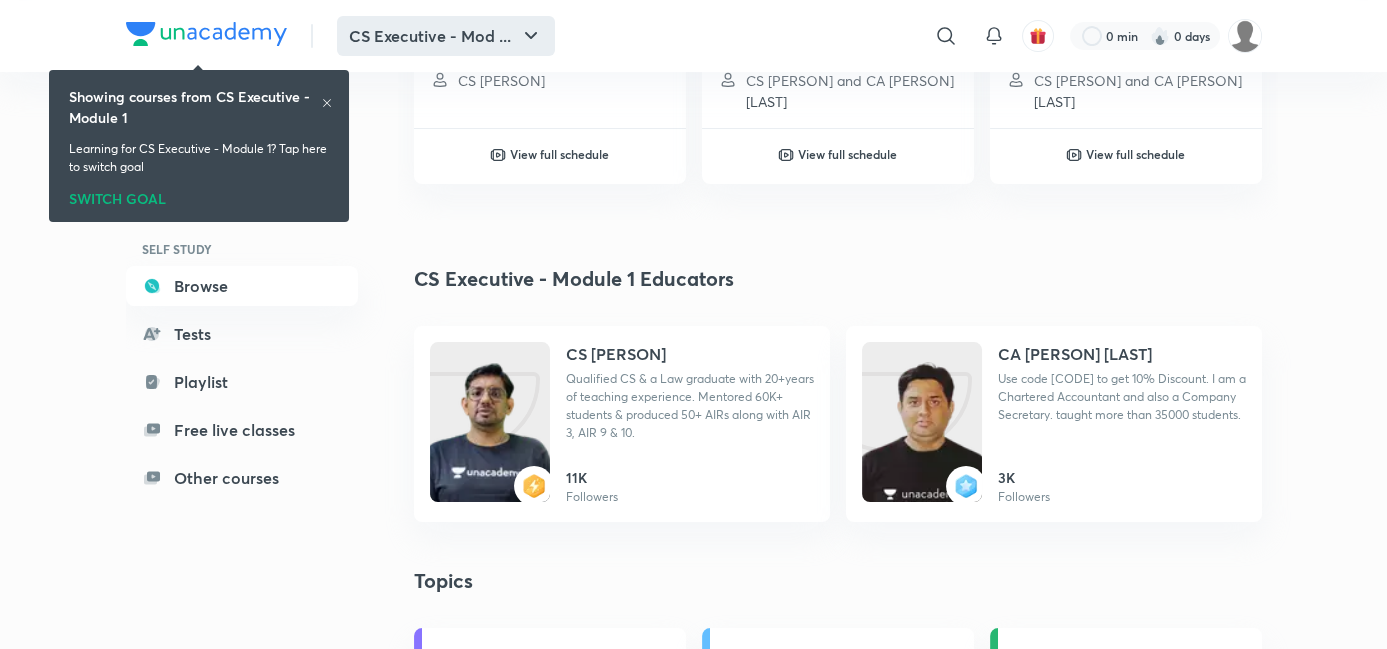 click on "CS Executive - Mod ..." at bounding box center [446, 36] 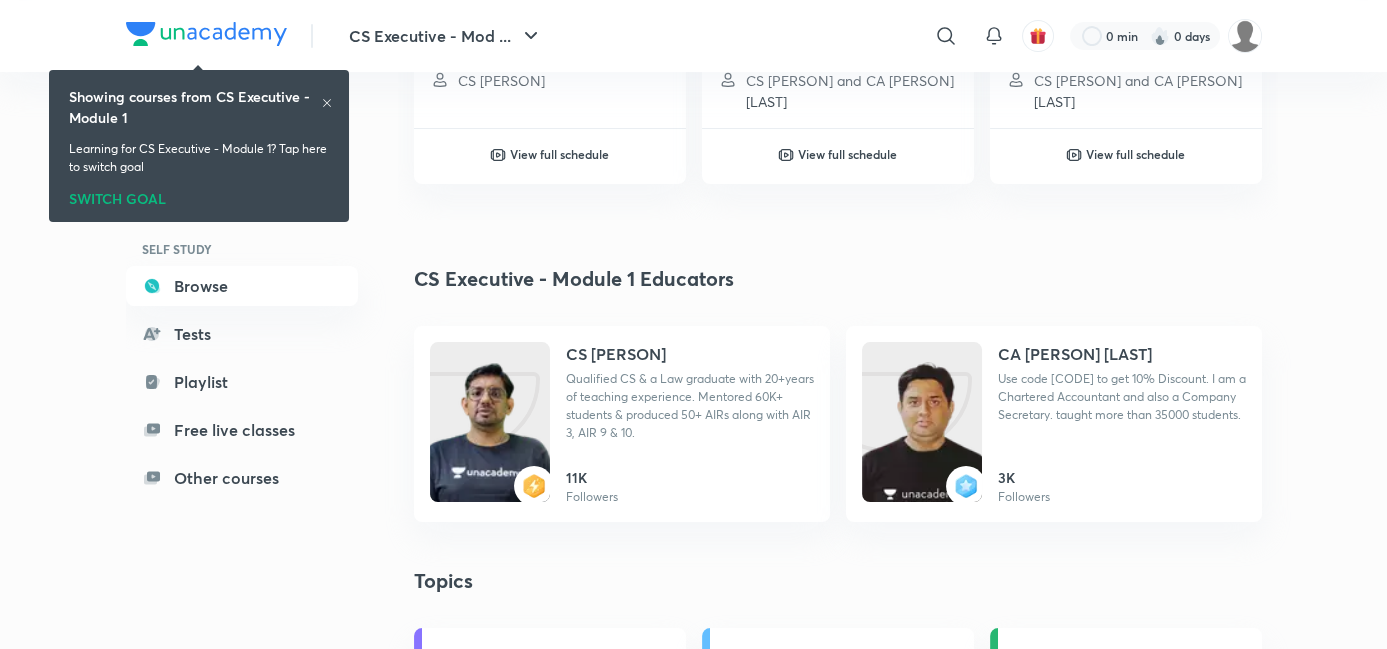 click 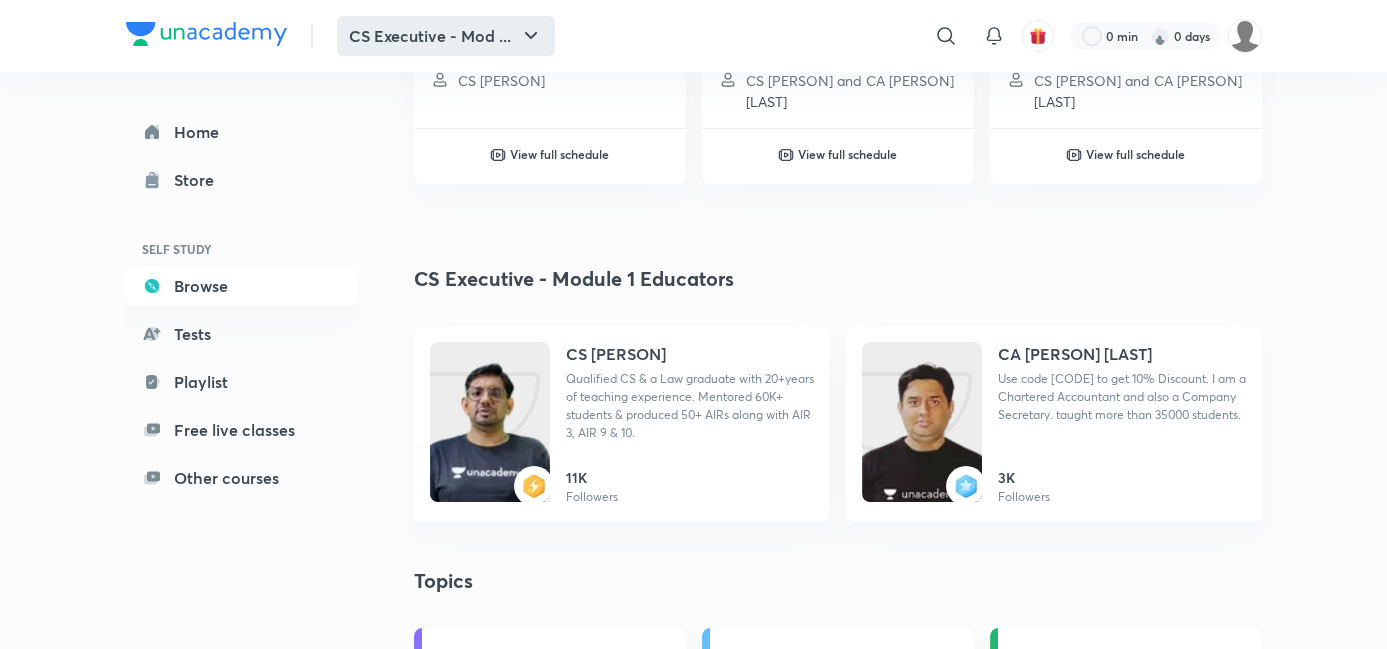 click on "CS Executive - Mod ..." at bounding box center (446, 36) 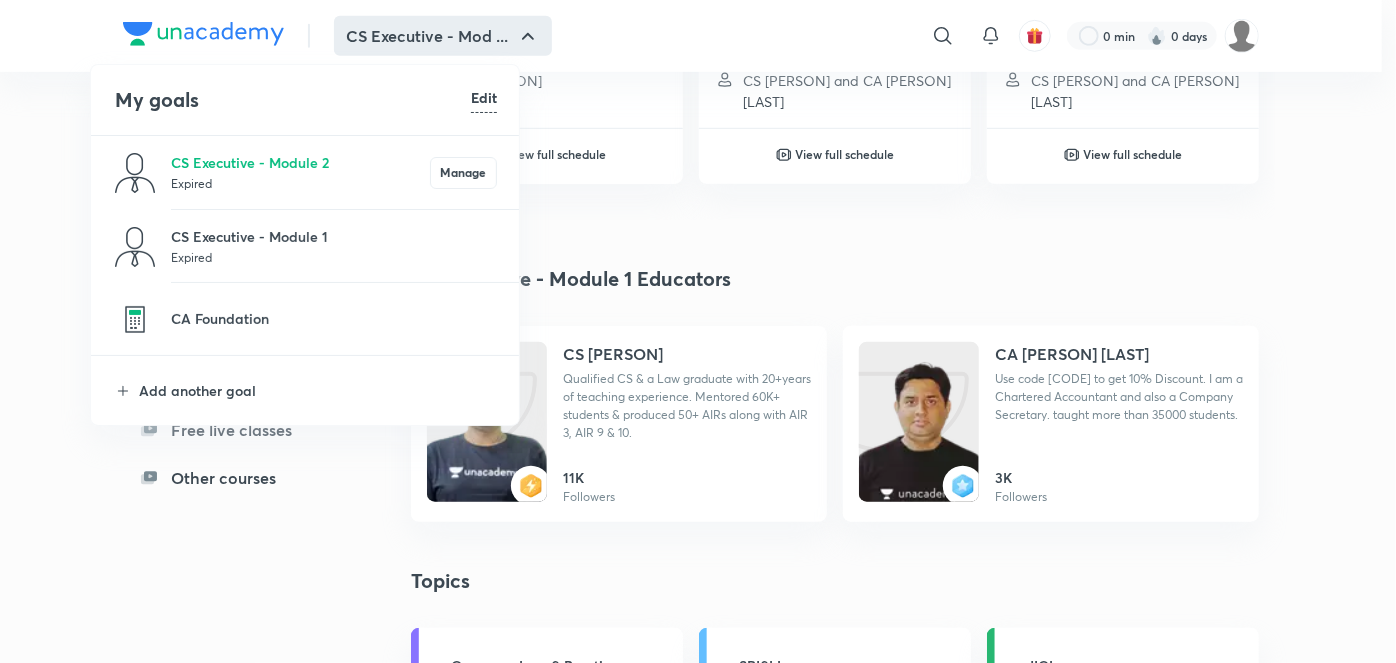 click at bounding box center [698, 331] 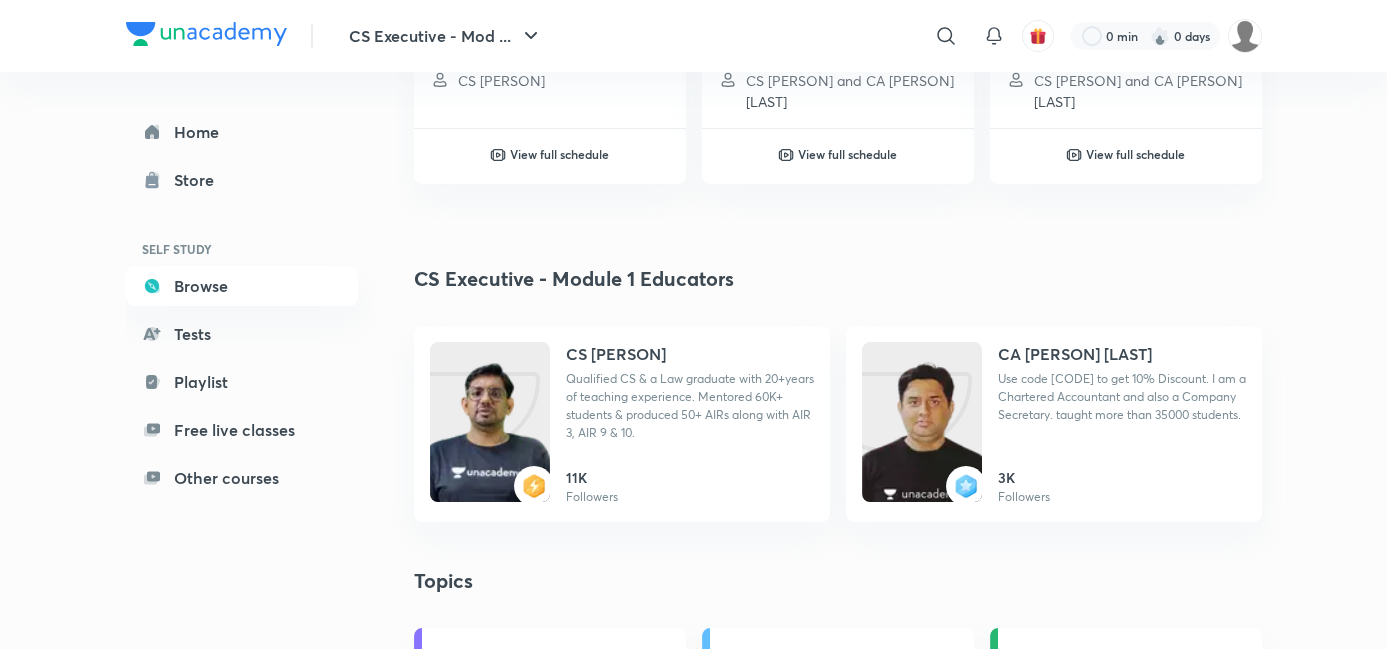 type 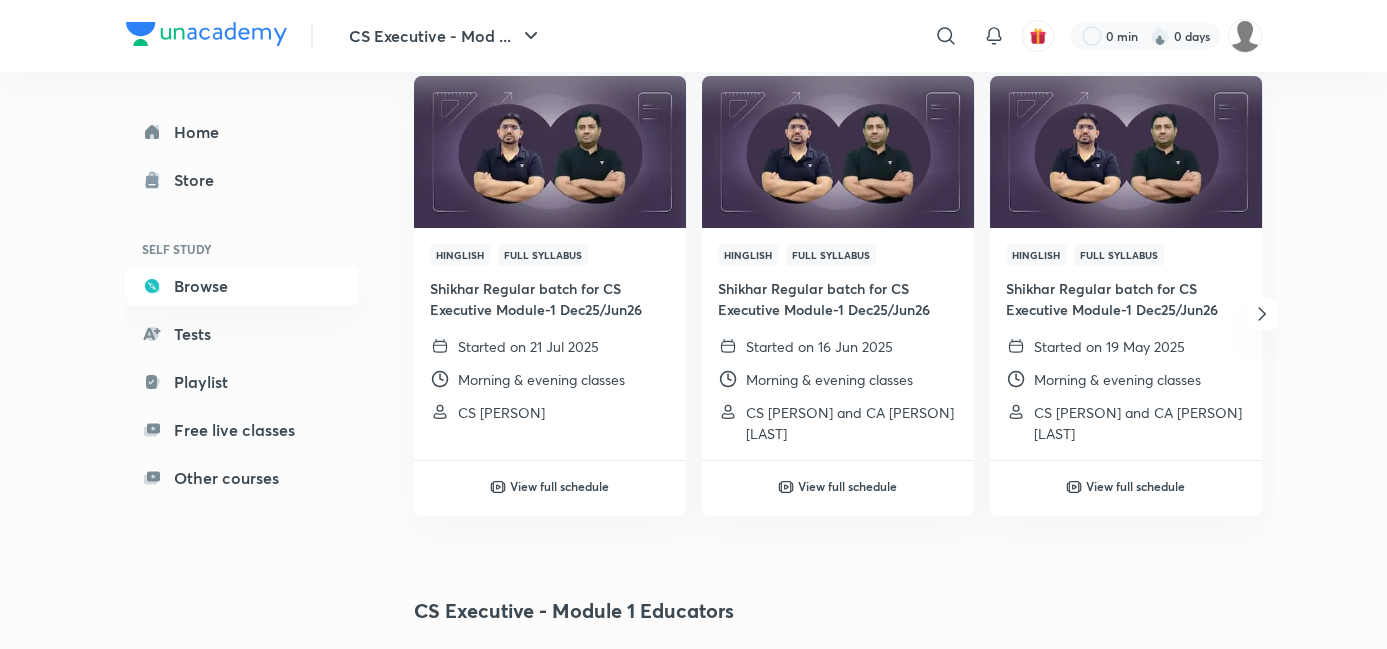 scroll, scrollTop: 284, scrollLeft: 0, axis: vertical 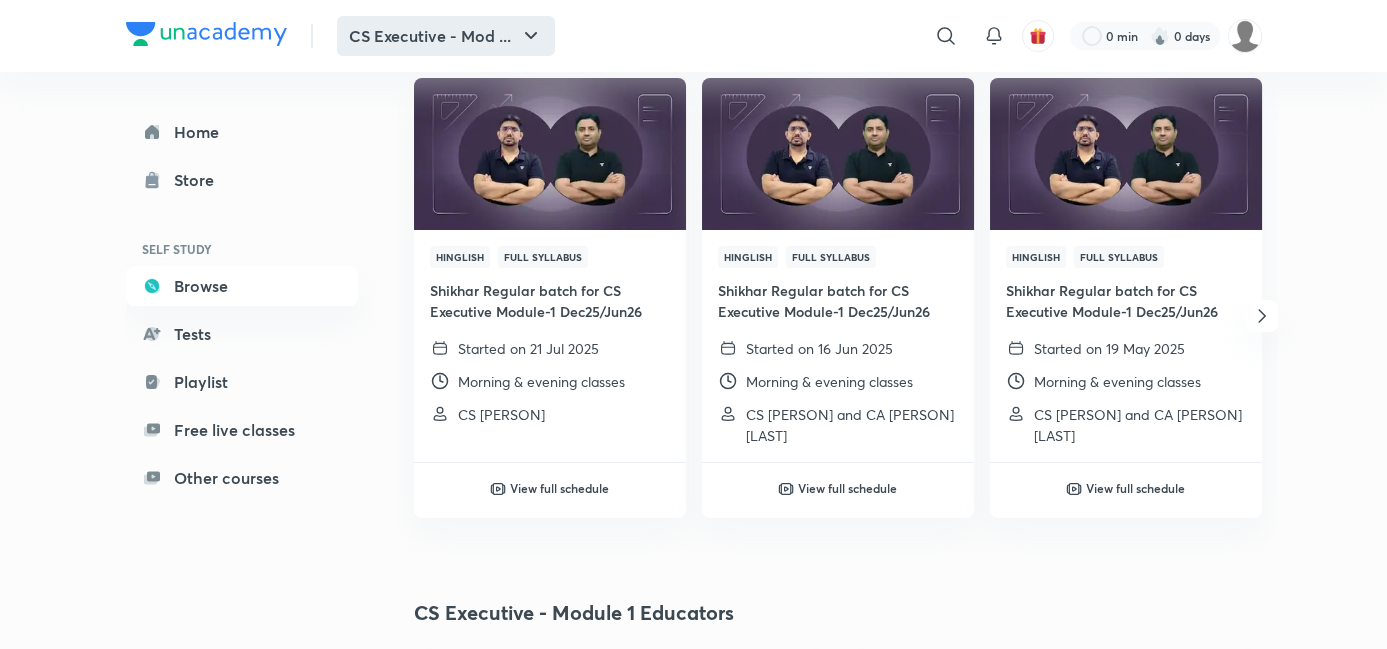 click on "CS Executive - Mod ..." at bounding box center [446, 36] 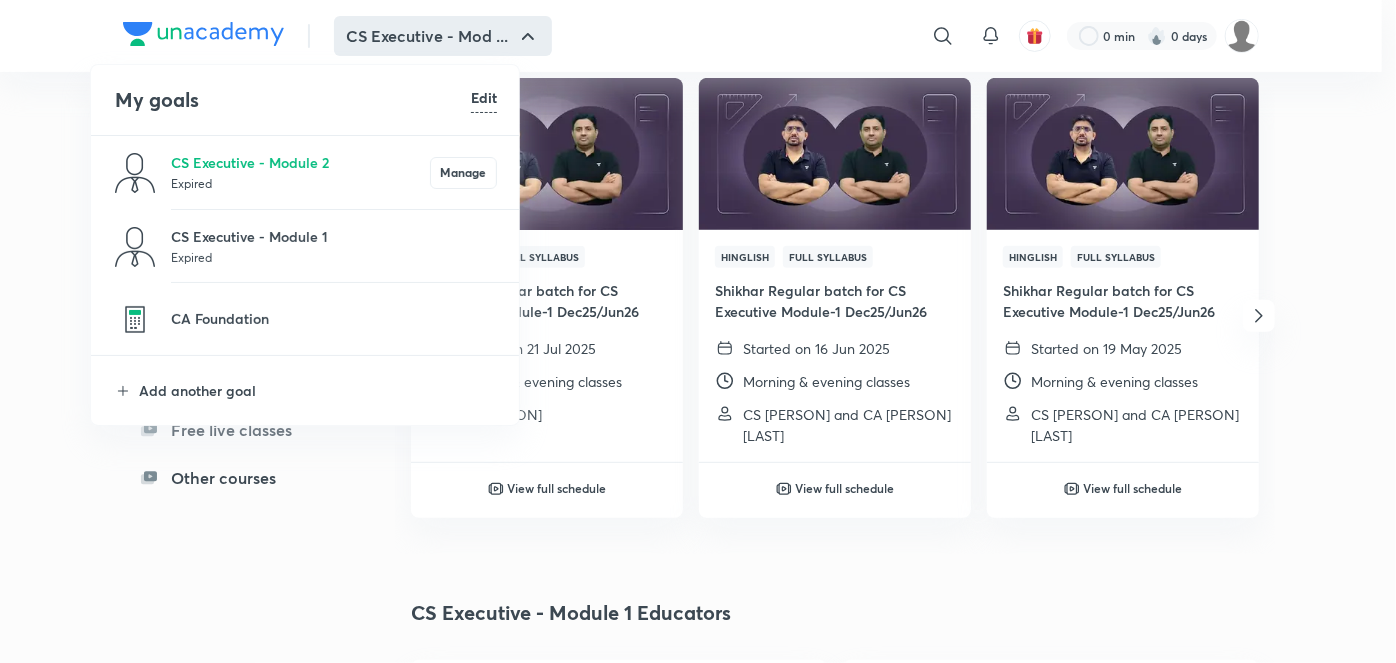click on "Expired" at bounding box center [334, 257] 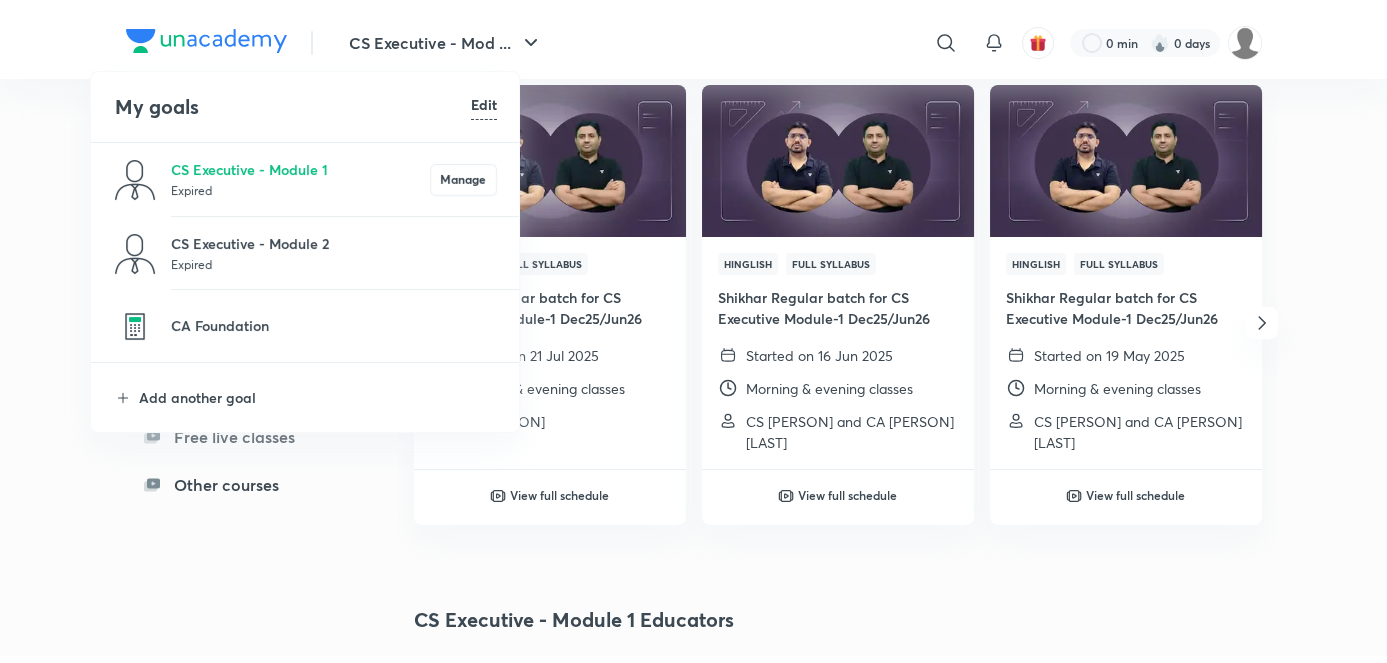 scroll, scrollTop: 0, scrollLeft: 0, axis: both 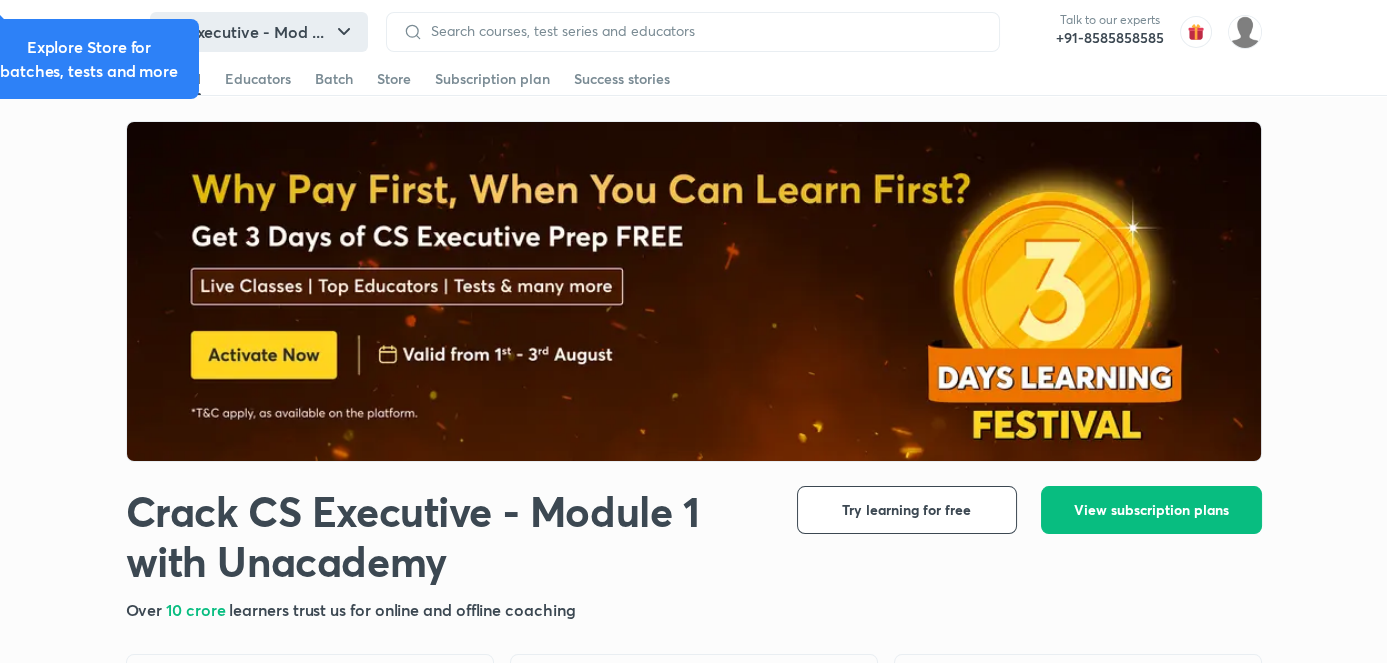click on "CS Executive - Mod ..." at bounding box center (259, 32) 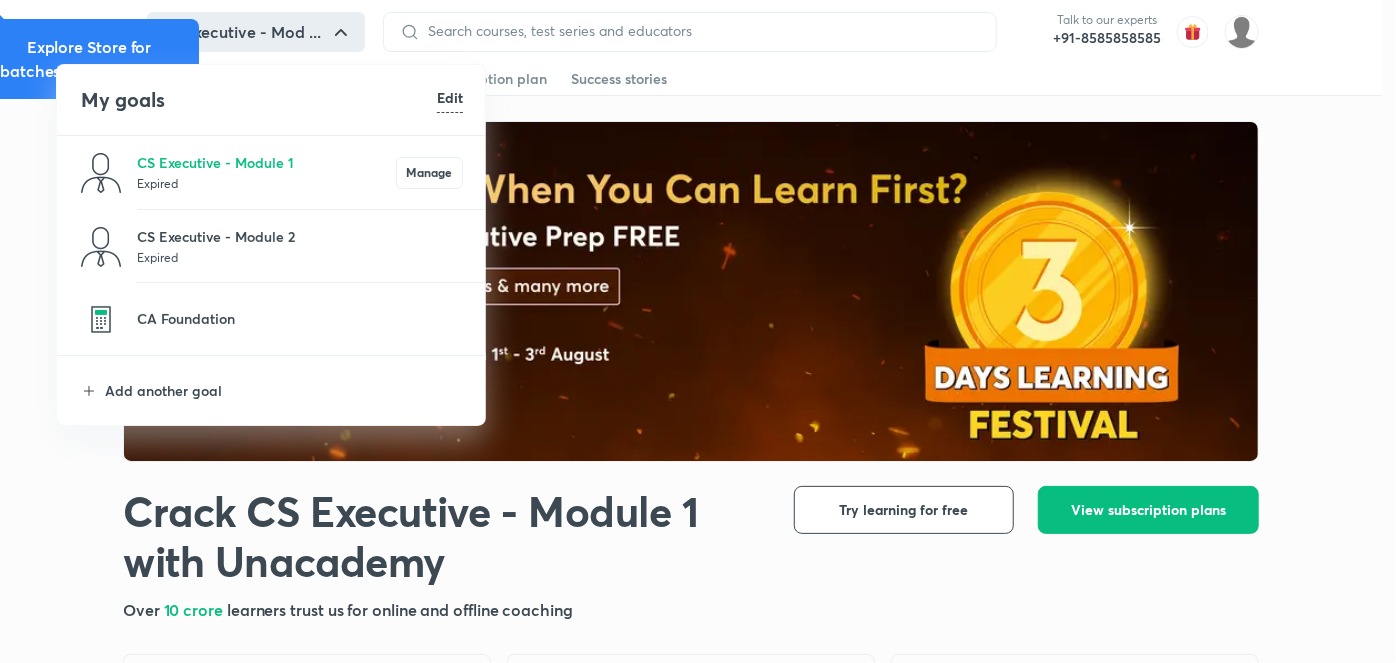 click on "Expired" at bounding box center (300, 257) 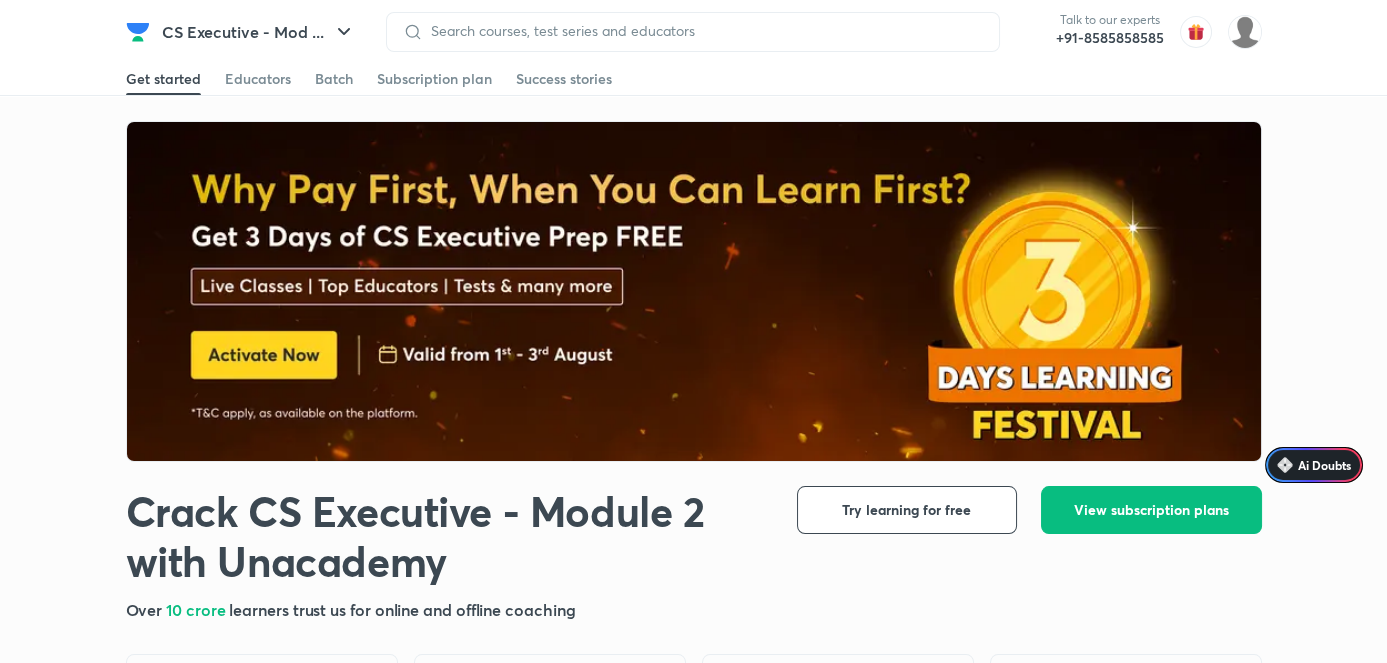 type 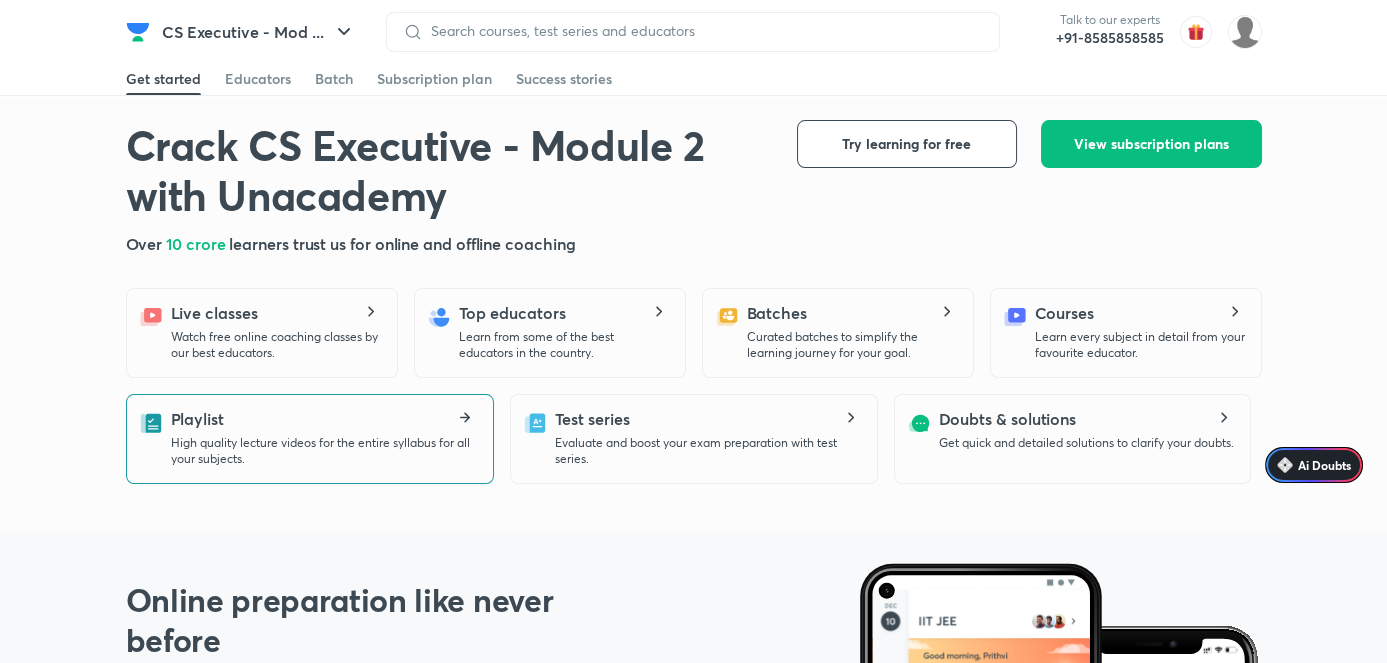 scroll, scrollTop: 290, scrollLeft: 0, axis: vertical 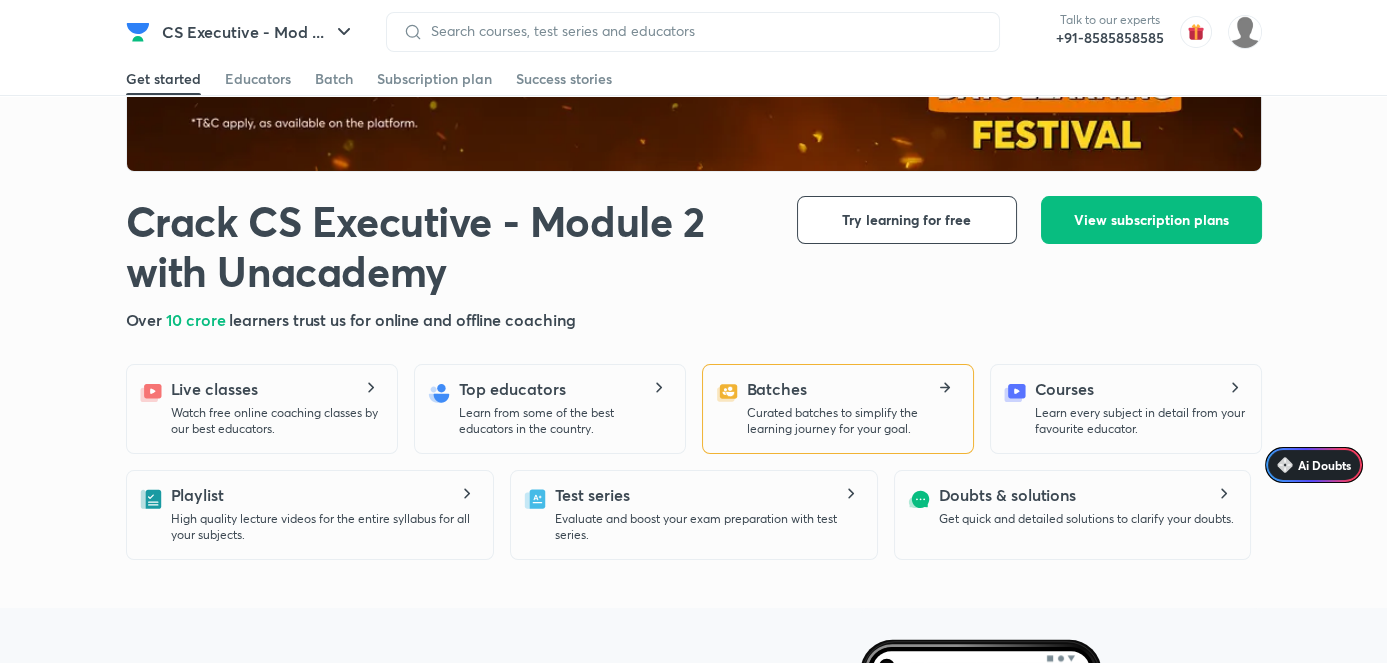 click on "Curated batches to simplify the learning journey for your goal." at bounding box center (852, 421) 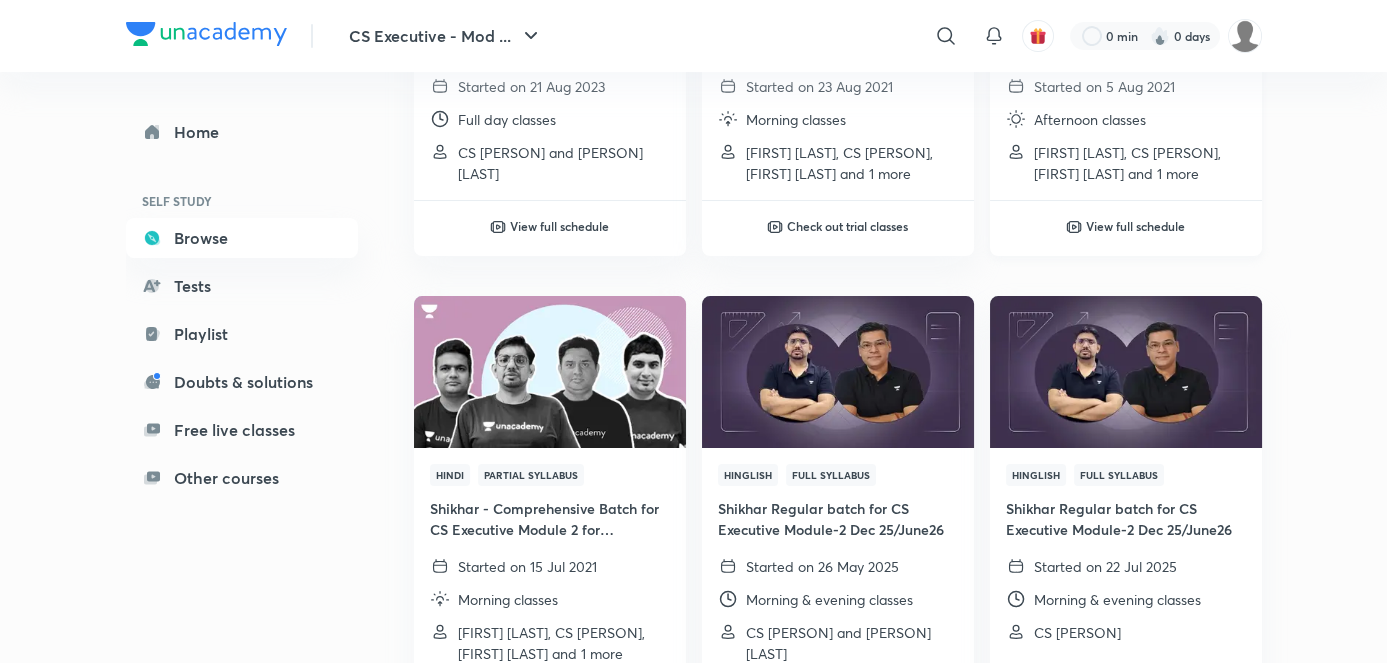 scroll, scrollTop: 509, scrollLeft: 0, axis: vertical 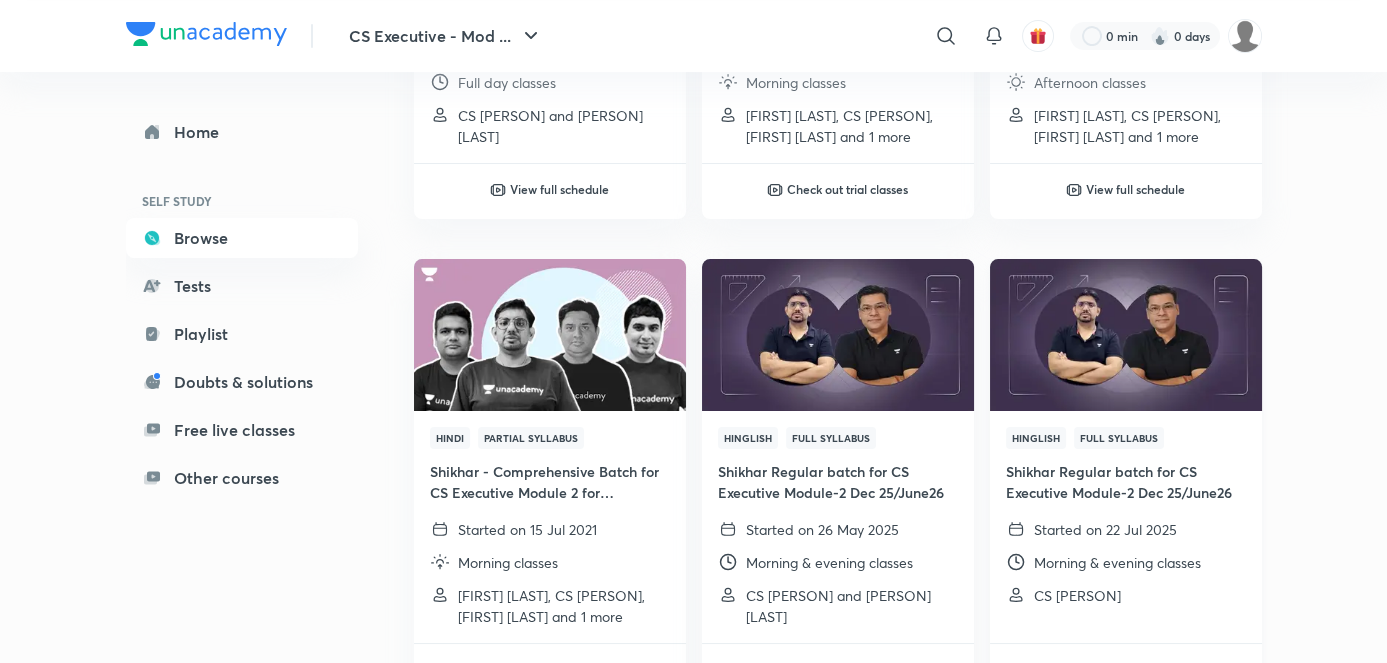 click at bounding box center (1125, 334) 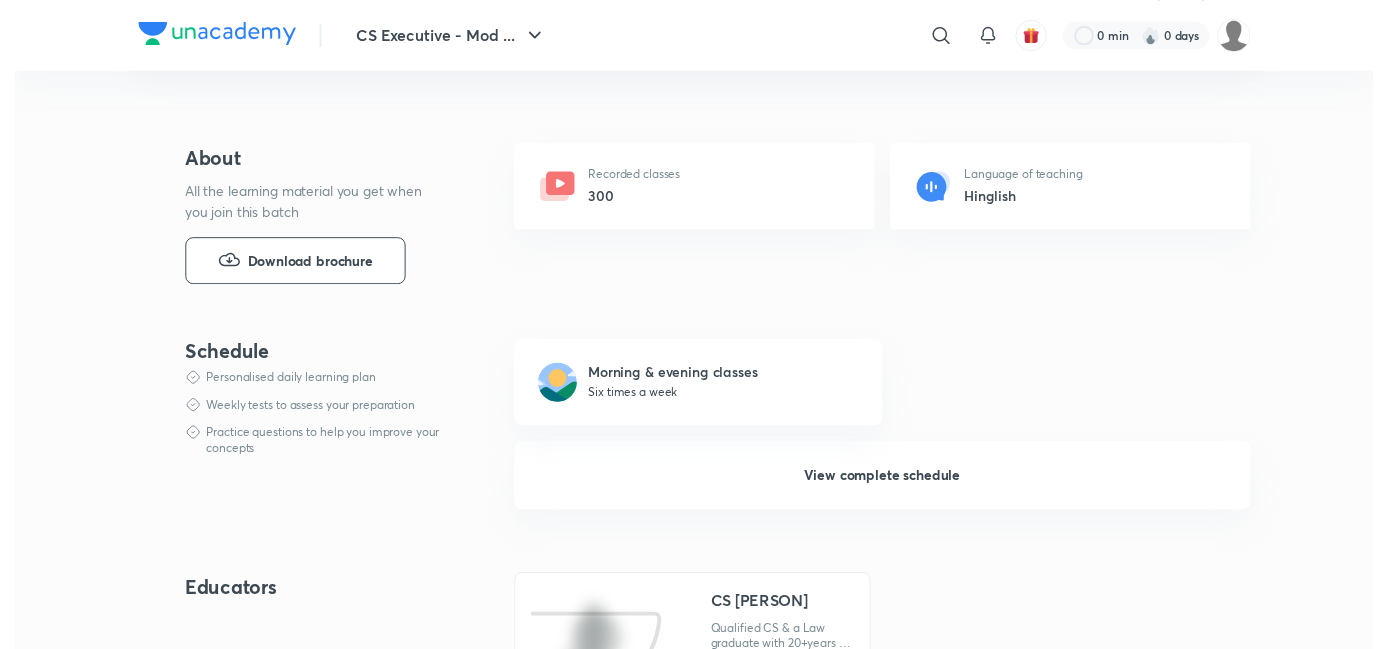 scroll, scrollTop: 0, scrollLeft: 0, axis: both 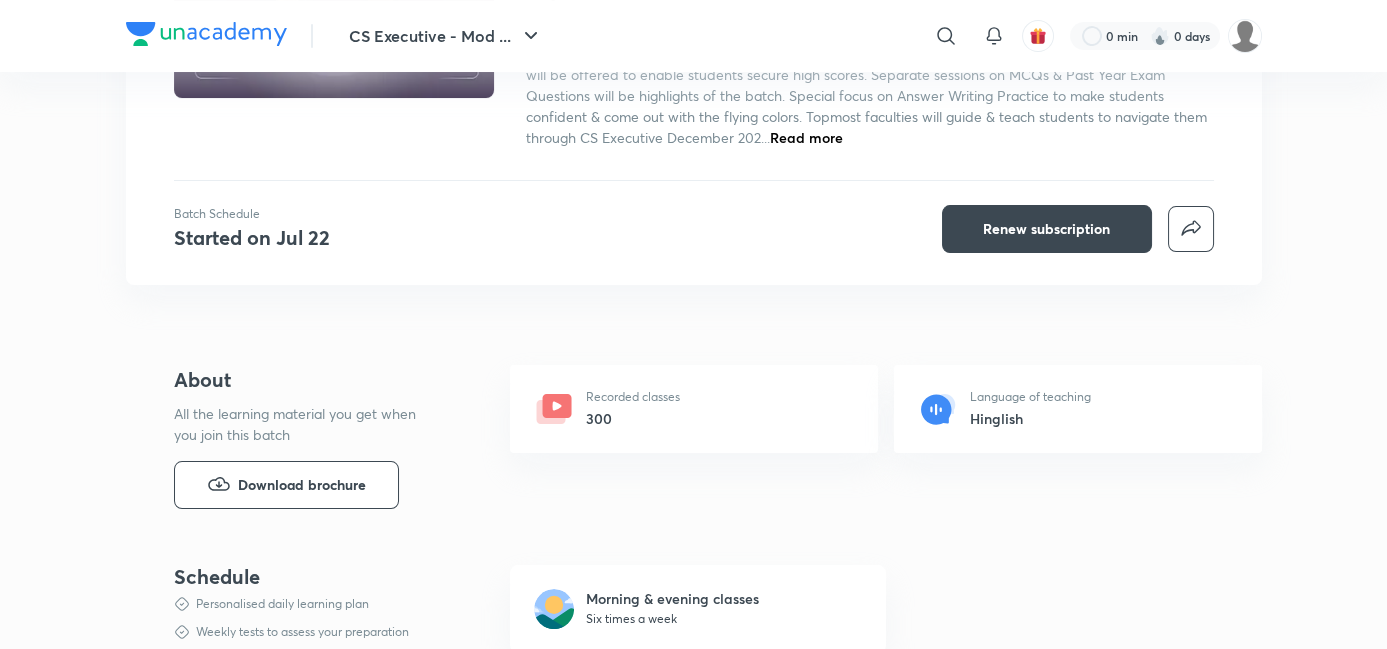 click on "Renew subscription CS Executive - Module 2 Plus Batches हिN Full Syllabus Batch Shikhar Regular batch for CS Executive Module-2 Dec 25/June26 CS [PERSON] Detailed coverage of entire Syllabus as prescribed by ICSI. Study material will be covered & exam practice will be offered to enable students secure high scores. Separate sessions on MCQs & Past Year Exam Questions will be highlights of the batch. Special focus on Answer Writing Practice to make students confident & come out with the flying colors. Topmost faculties will guide & teach students to navigate them through CS Executive December 202... Read more Batch Schedule Started on [DATE] Renew subscription About All the learning material you get when you join this batch Download brochure Recorded classes 300 Language of teaching Hinglish Schedule Personalised daily learning plan Weekly tests to assess your preparation Practice questions to help you improve your concepts Morning & evening classes Six times a week View complete schedule Educators 9M" at bounding box center (694, 1394) 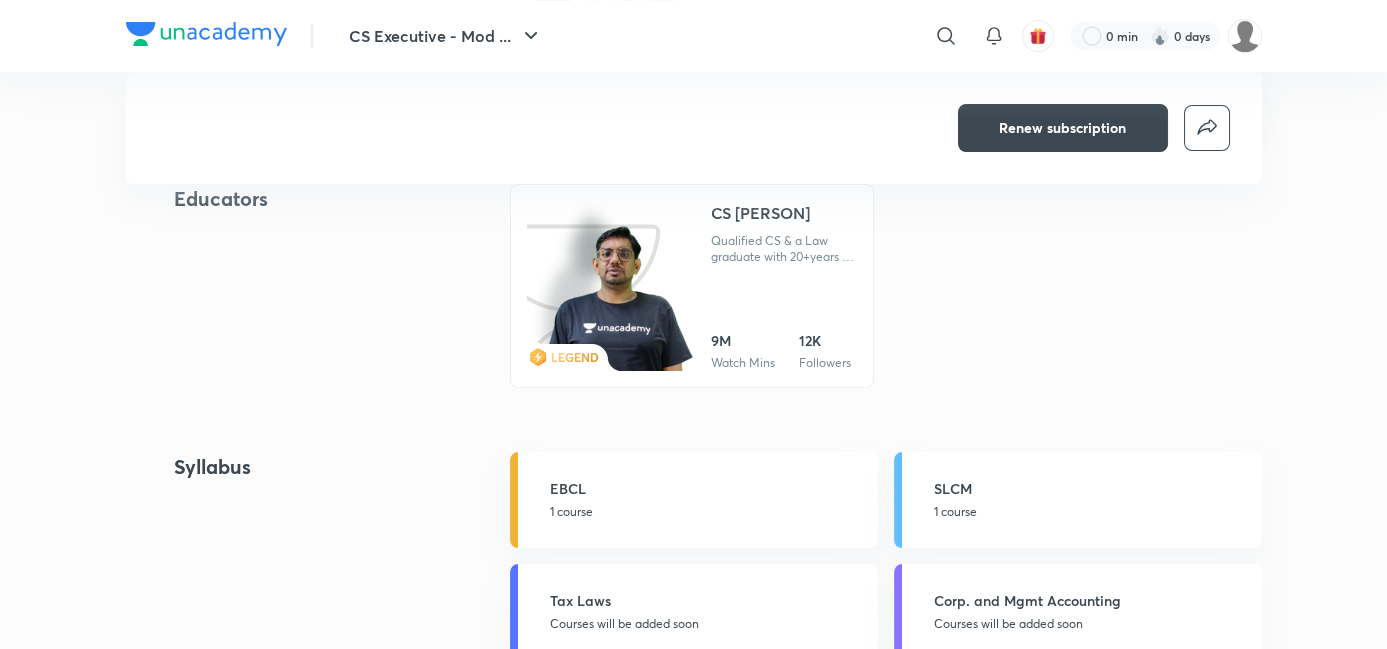 scroll, scrollTop: 945, scrollLeft: 0, axis: vertical 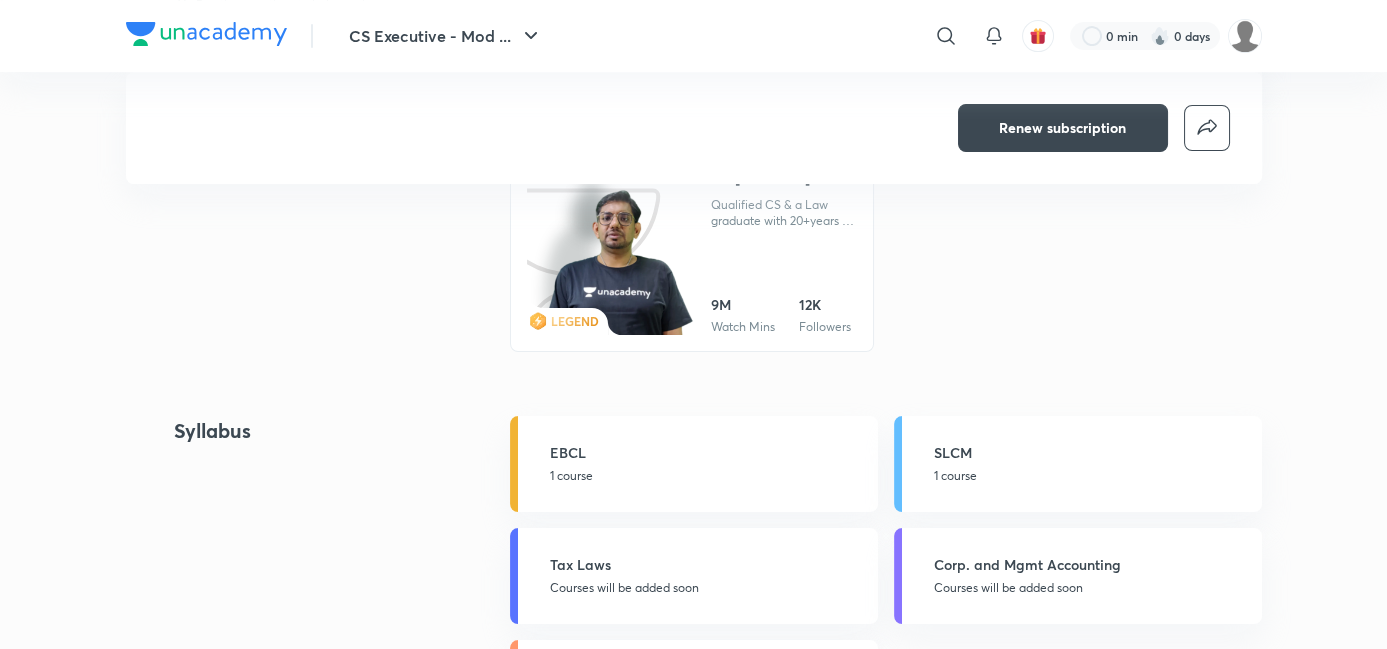 click on "Syllabus EBCL 1 course SLCM 1 course Tax Laws Courses will be added soon Corp. and Mgmt Accounting Courses will be added soon FM and SM Courses will be added soon Note - More courses will be added to each topic as the batch progresses" at bounding box center (694, 597) 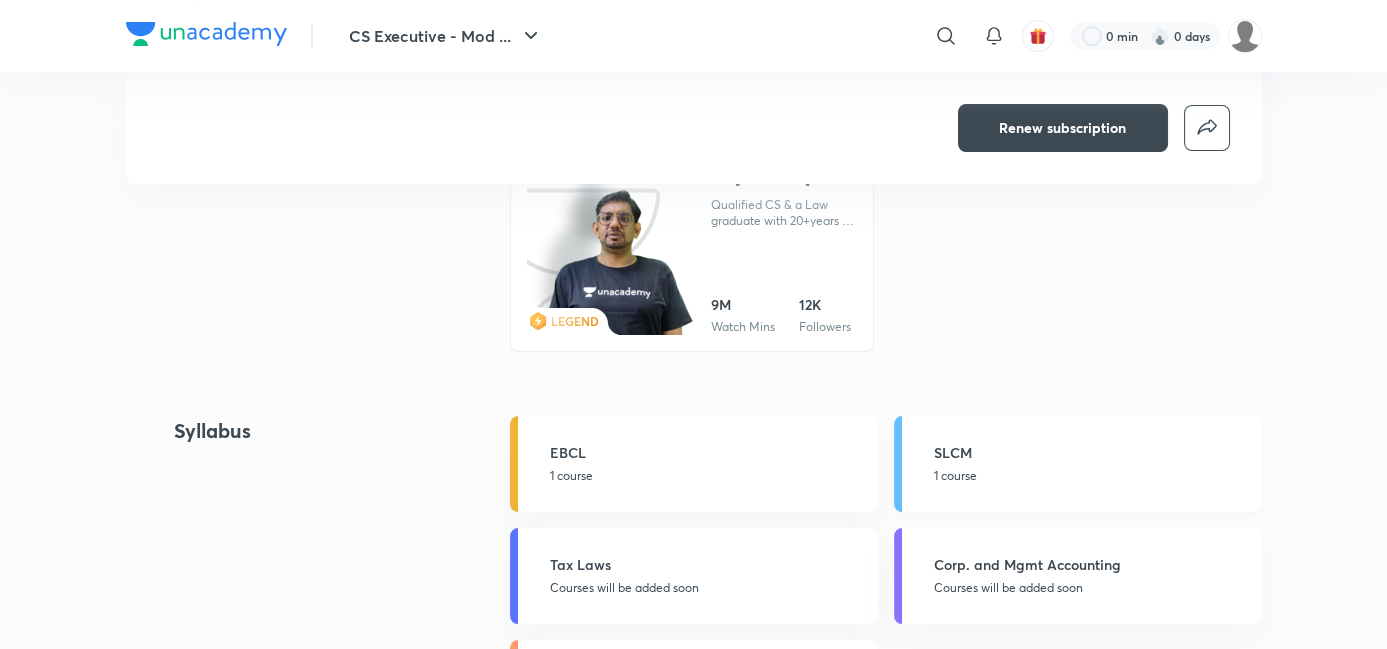 click on "SLCM 1 course" at bounding box center [1078, 464] 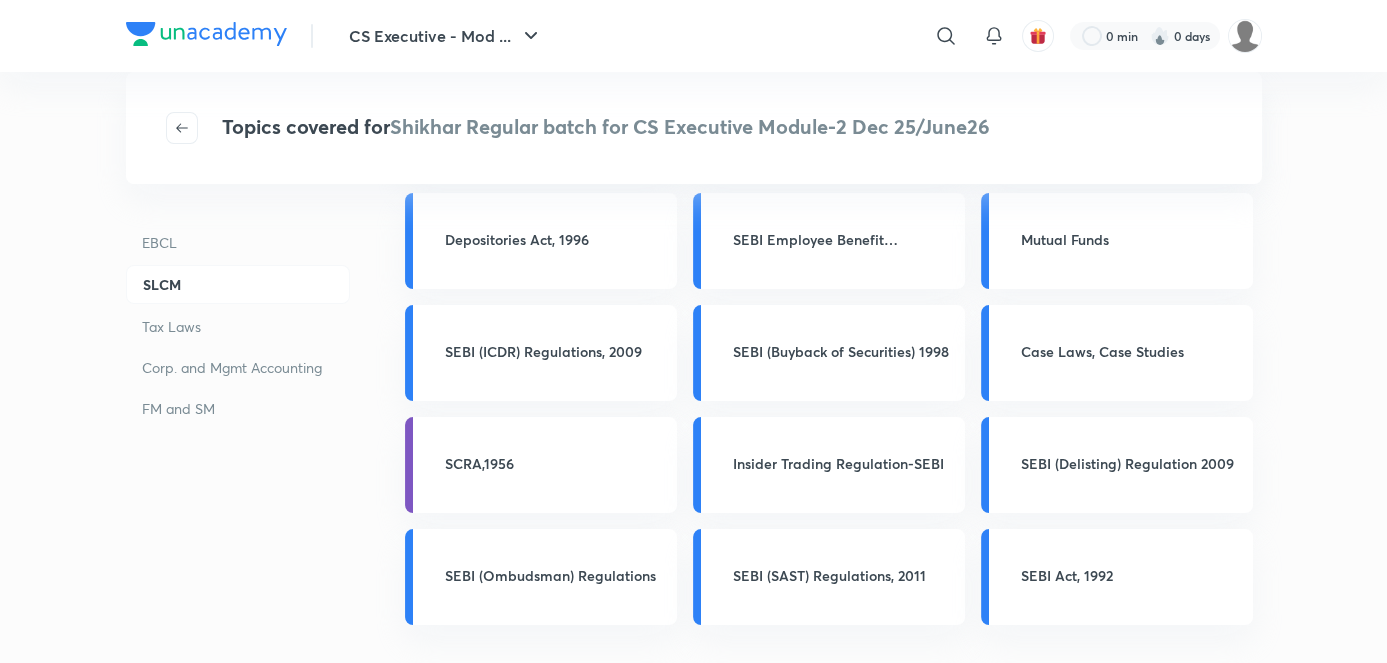 scroll, scrollTop: 181, scrollLeft: 0, axis: vertical 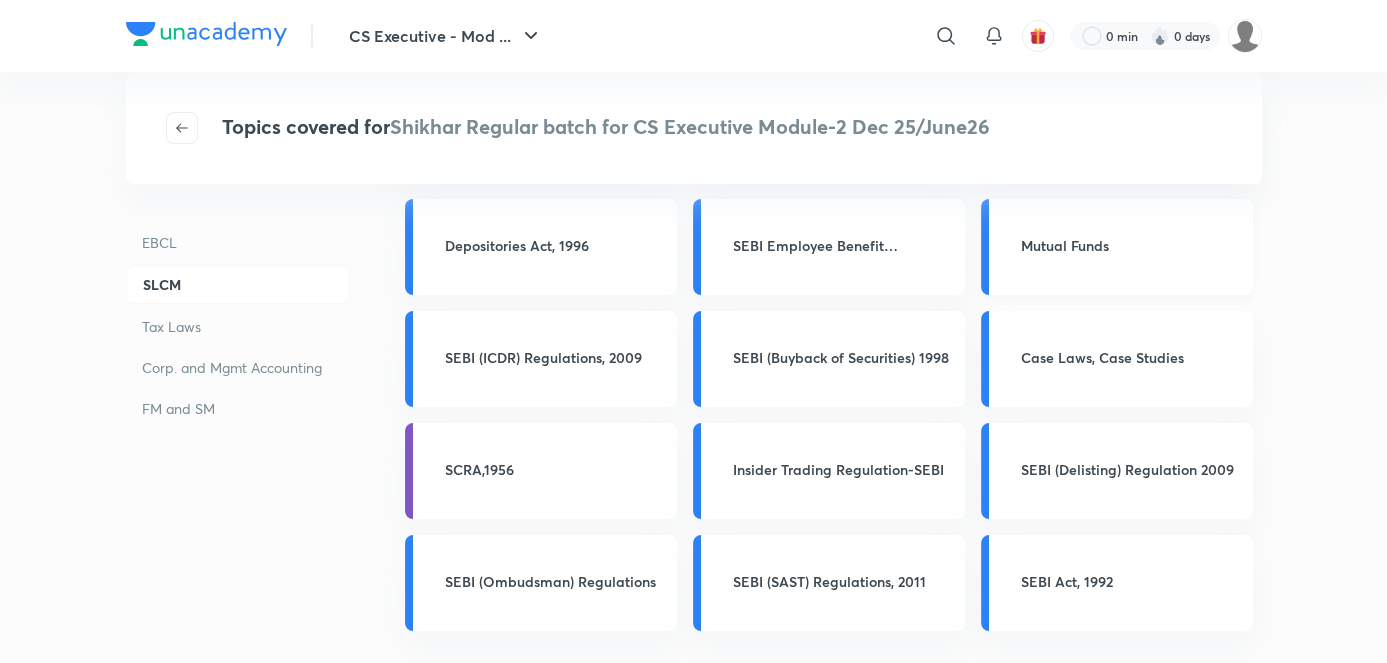click on "Mutual Funds" at bounding box center (1117, 247) 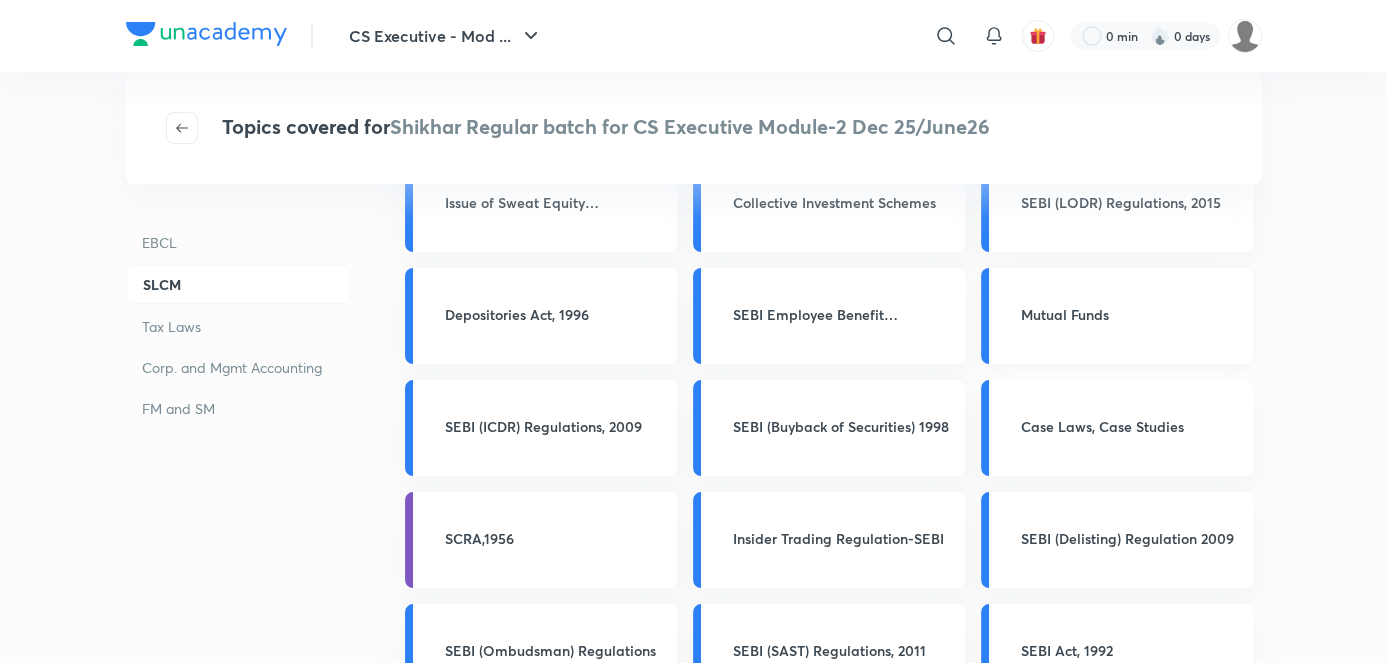 scroll, scrollTop: 109, scrollLeft: 0, axis: vertical 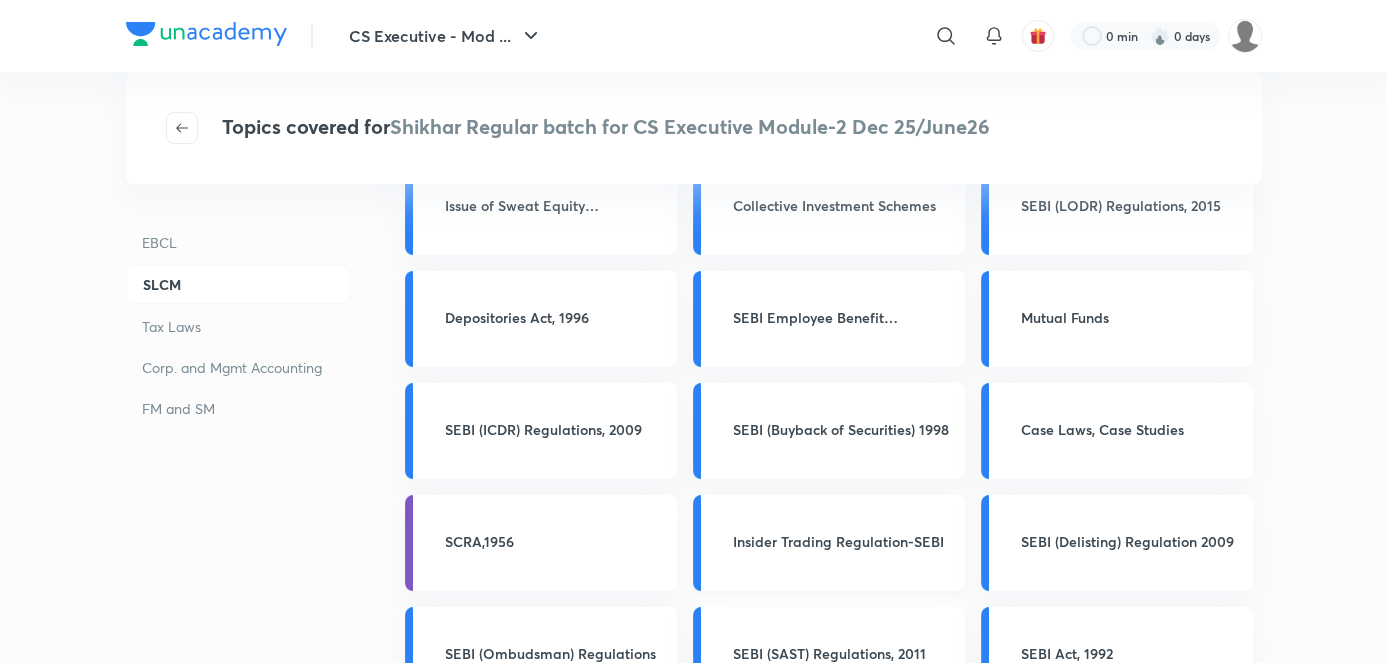 click on "Insider Trading Regulation-SEBI" at bounding box center [843, 543] 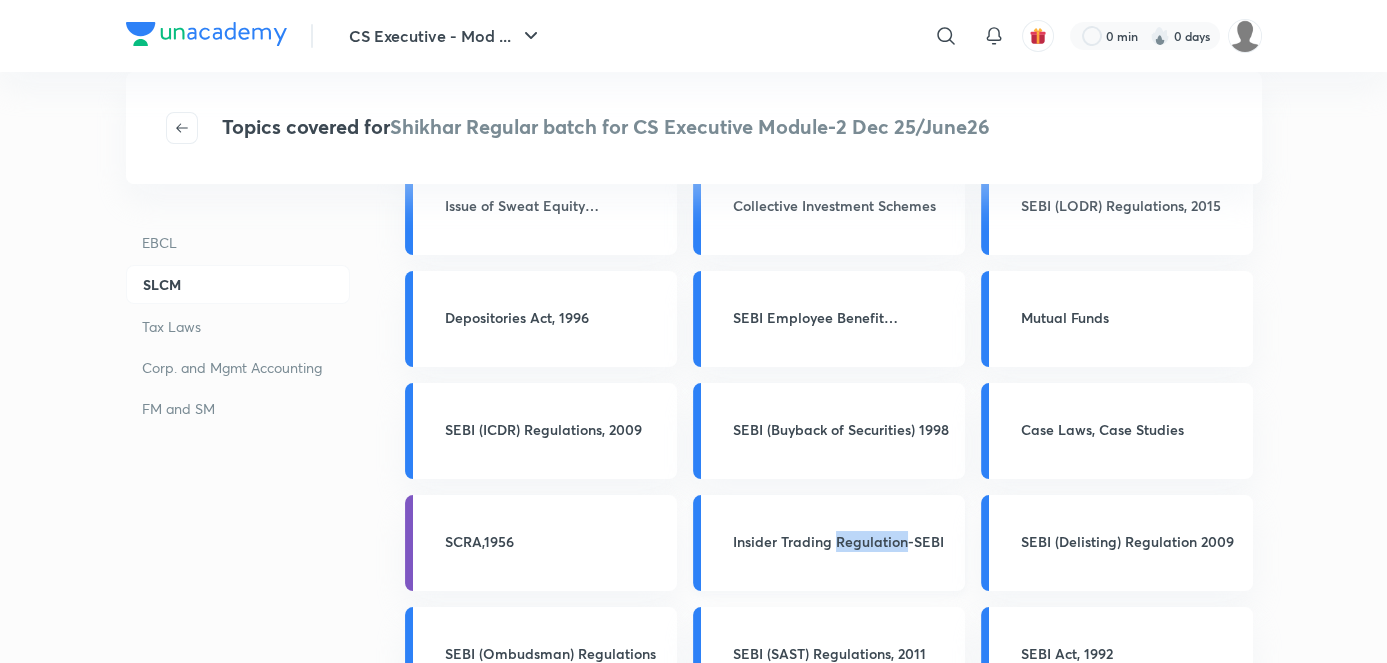 click on "Insider Trading Regulation-SEBI" at bounding box center [843, 543] 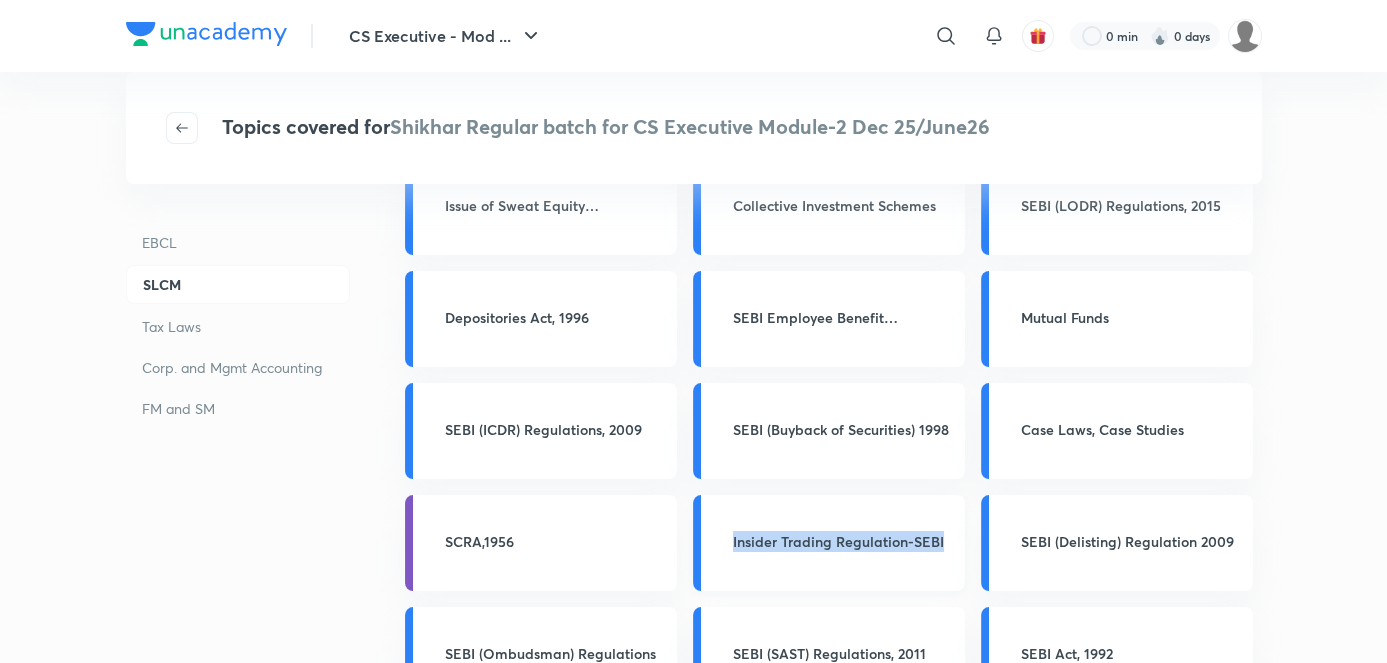 click on "Insider Trading Regulation-SEBI" at bounding box center (843, 543) 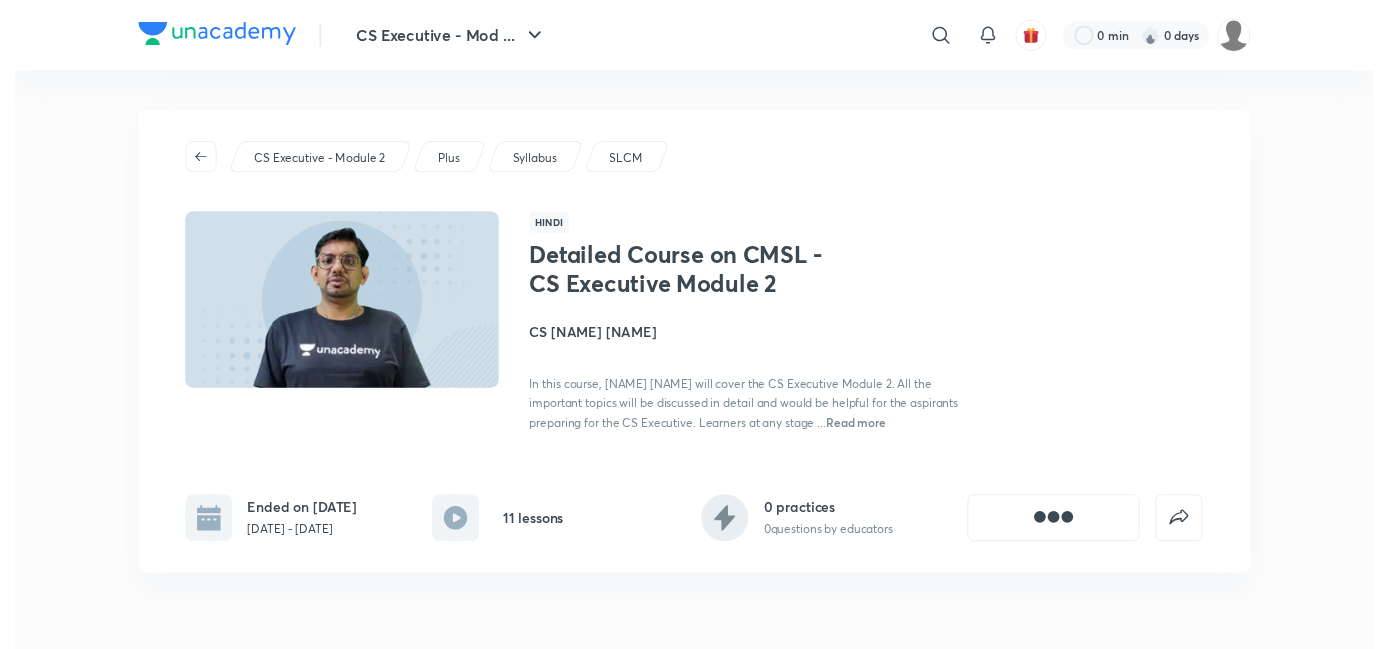 scroll, scrollTop: 0, scrollLeft: 0, axis: both 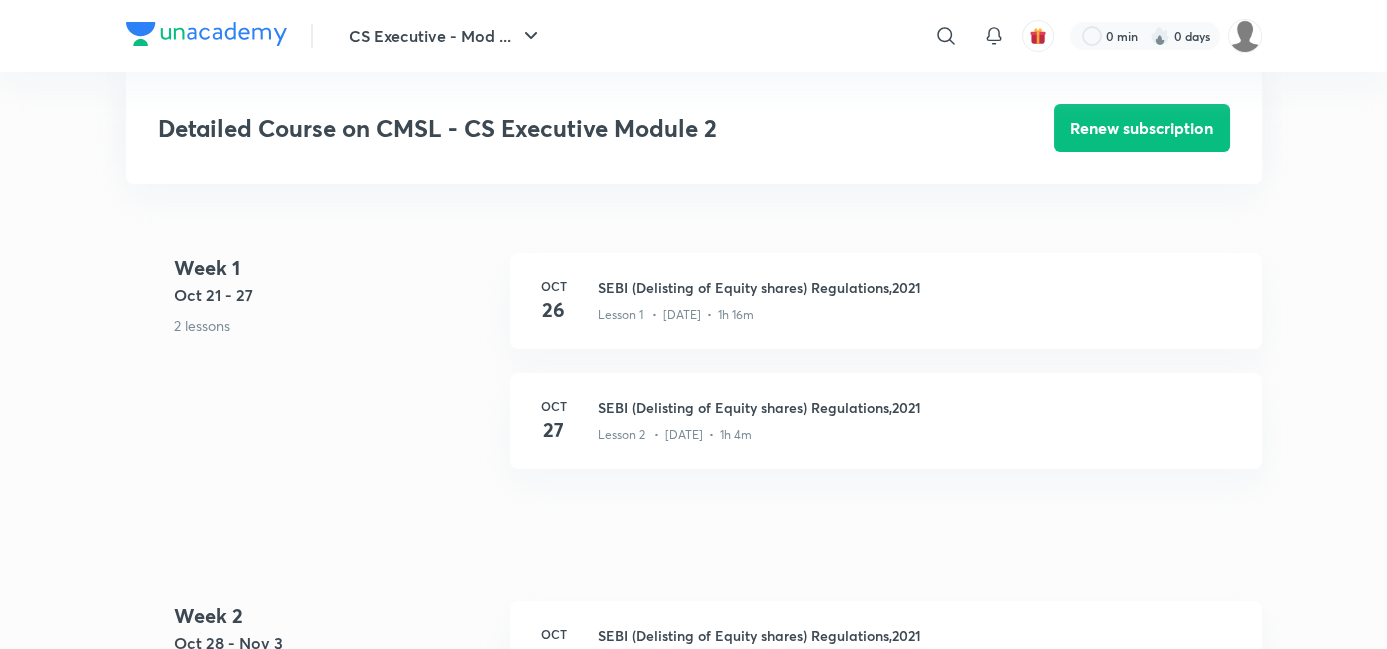 click on "SEBI (Delisting of Equity shares) Regulations,2021" at bounding box center (918, 287) 